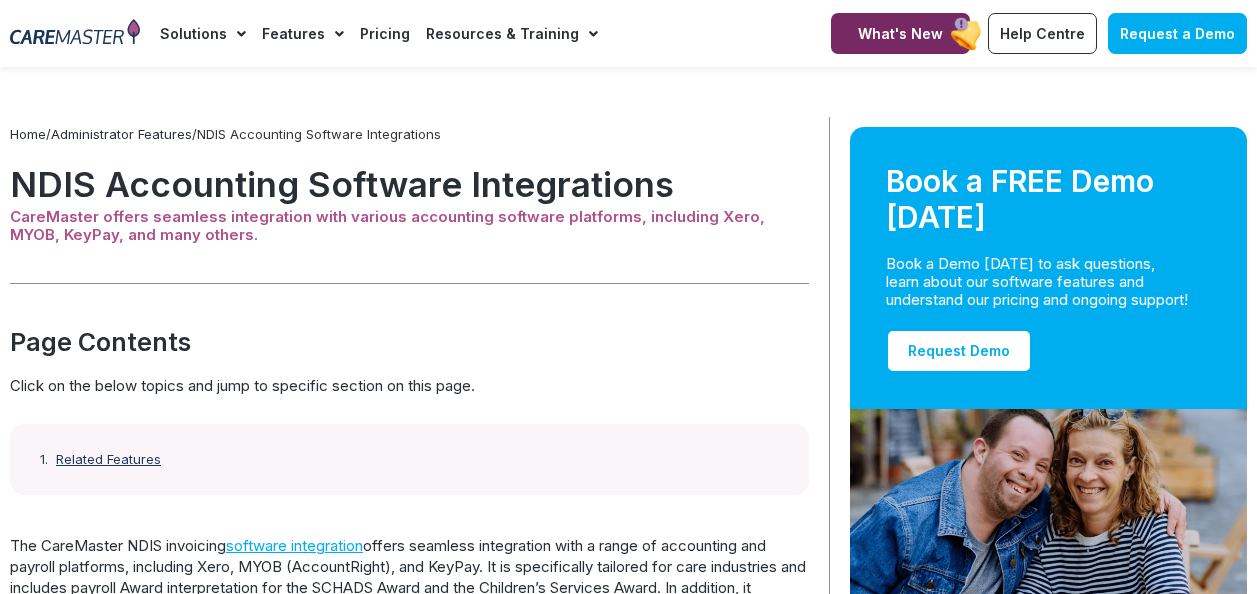 scroll, scrollTop: 0, scrollLeft: 0, axis: both 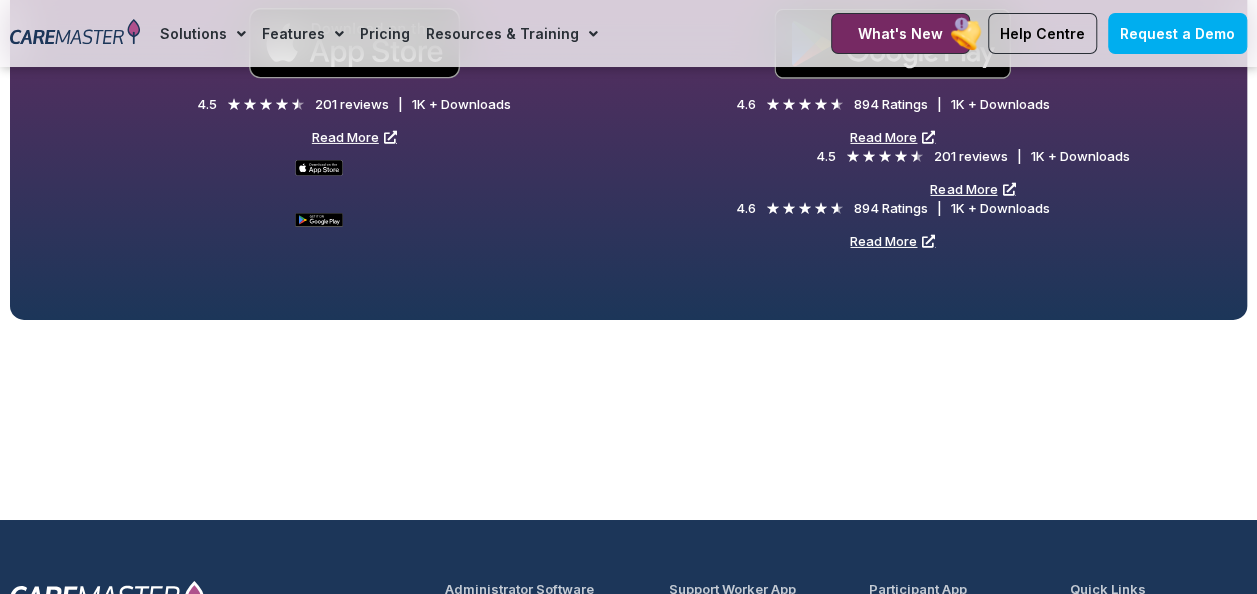drag, startPoint x: 1263, startPoint y: 581, endPoint x: 804, endPoint y: 452, distance: 476.78296 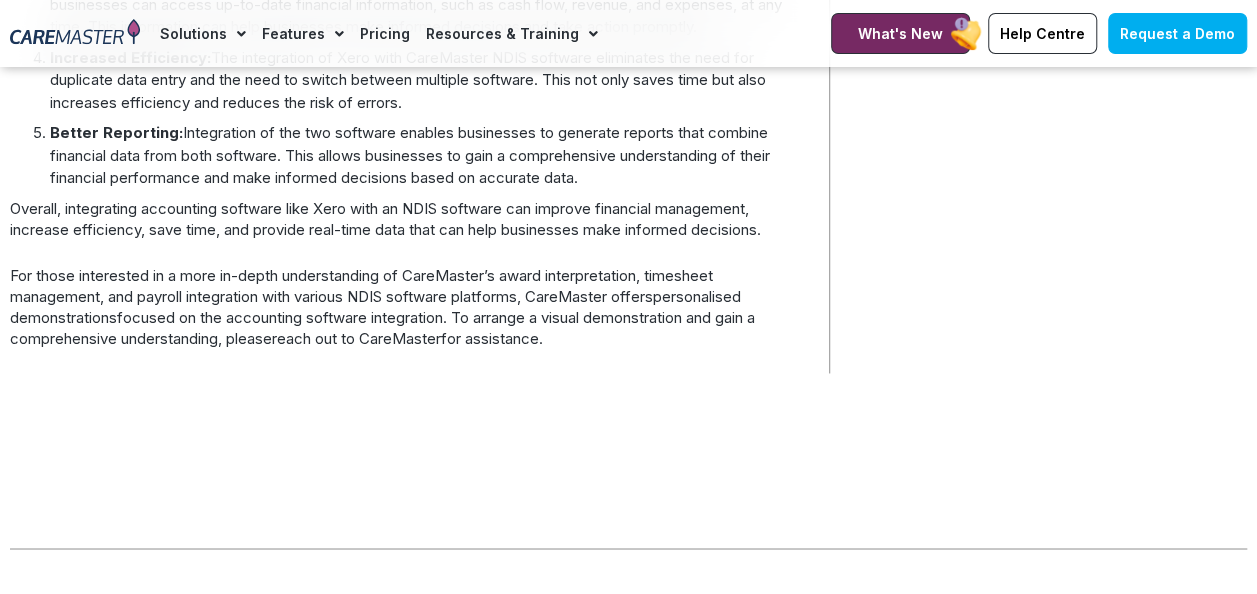 scroll, scrollTop: 163, scrollLeft: 0, axis: vertical 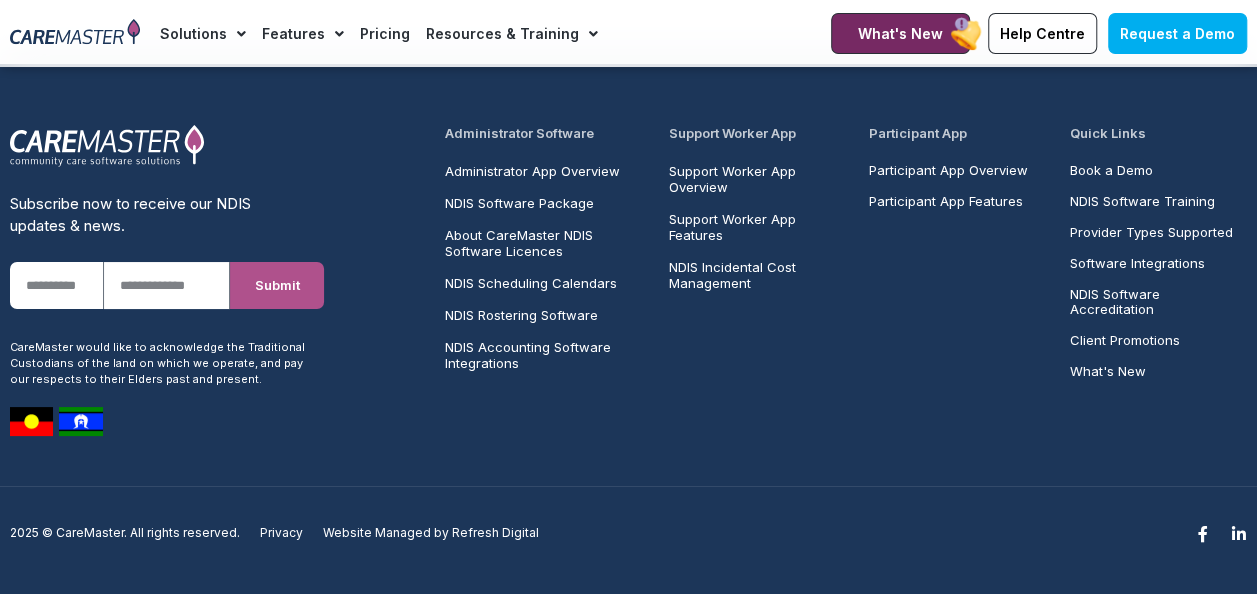 click on "Pricing" 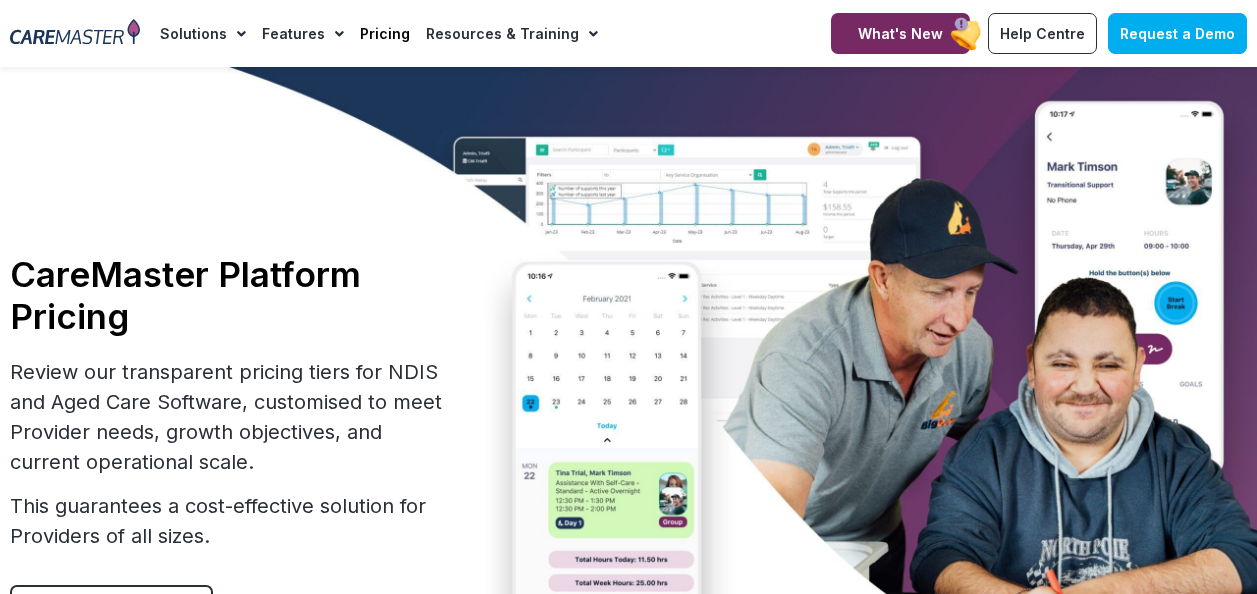 scroll, scrollTop: 0, scrollLeft: 0, axis: both 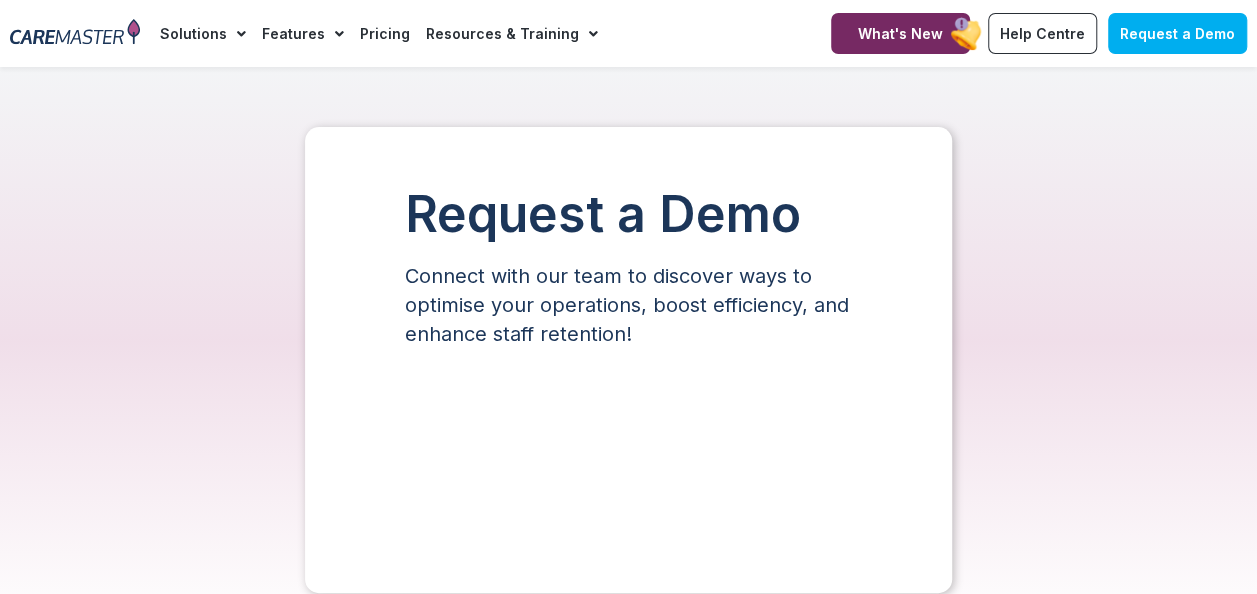 select on "**" 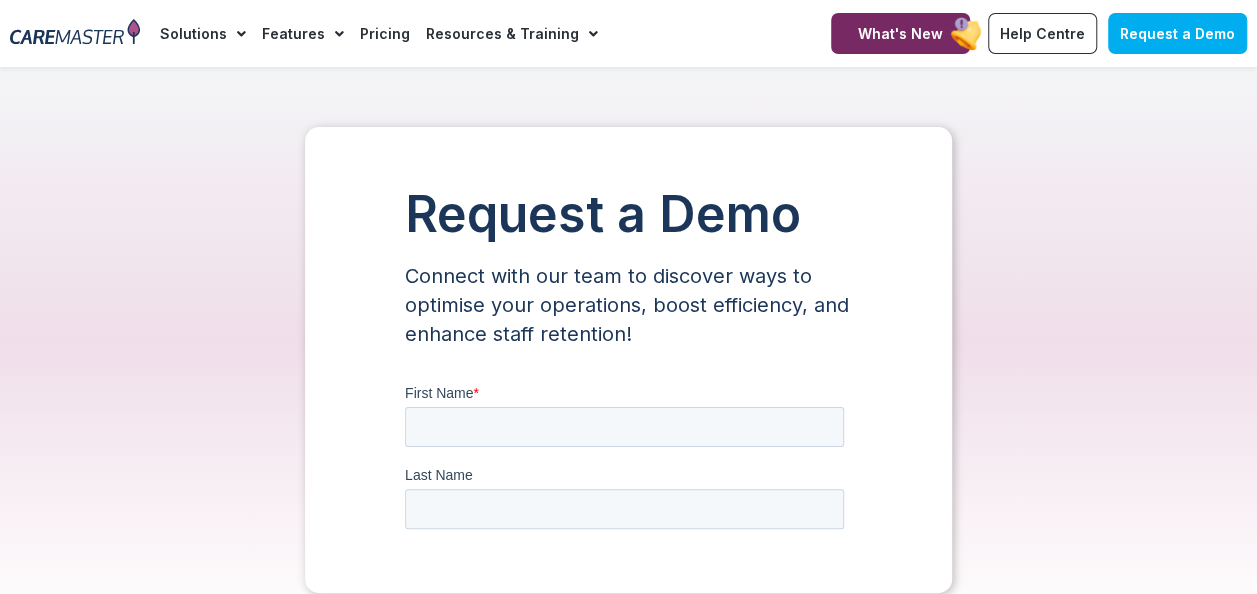 scroll, scrollTop: 0, scrollLeft: 0, axis: both 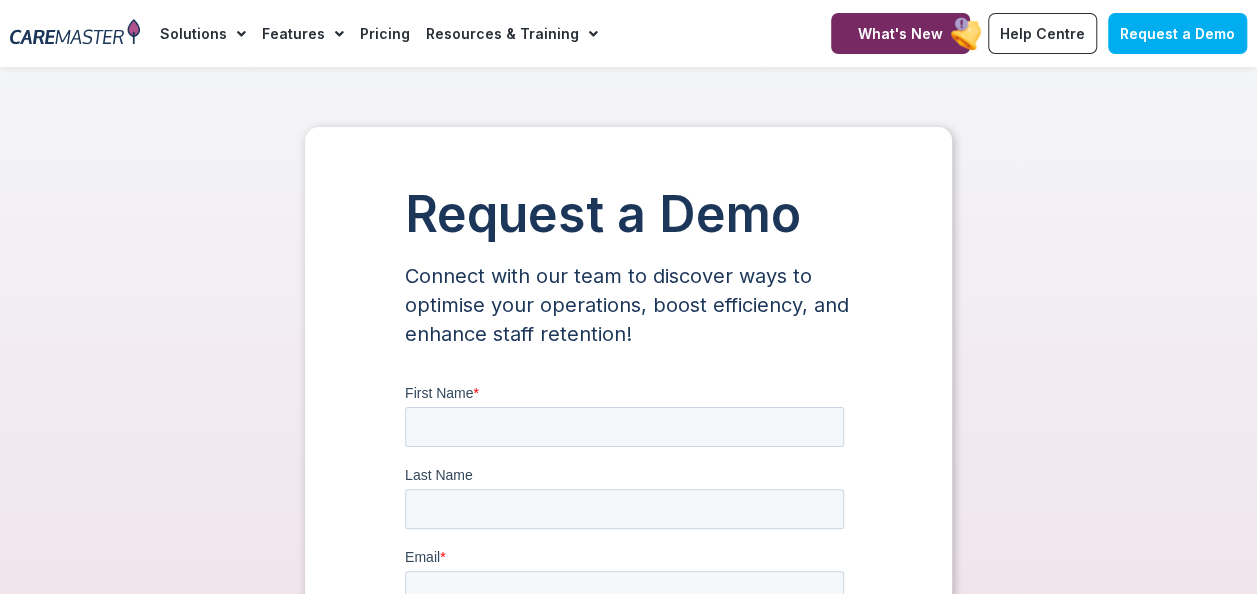 click on "Request a Demo           Connect with our team to discover ways to optimise your operations, boost efficiency, and enhance staff retention!" at bounding box center [628, 848] 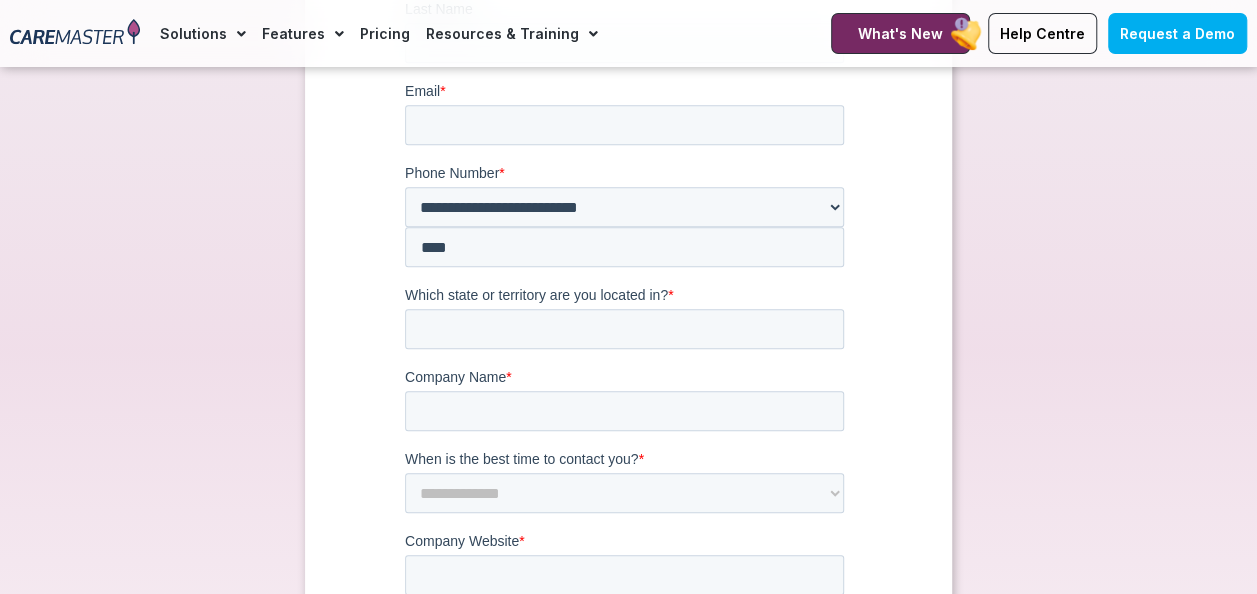 scroll, scrollTop: 480, scrollLeft: 0, axis: vertical 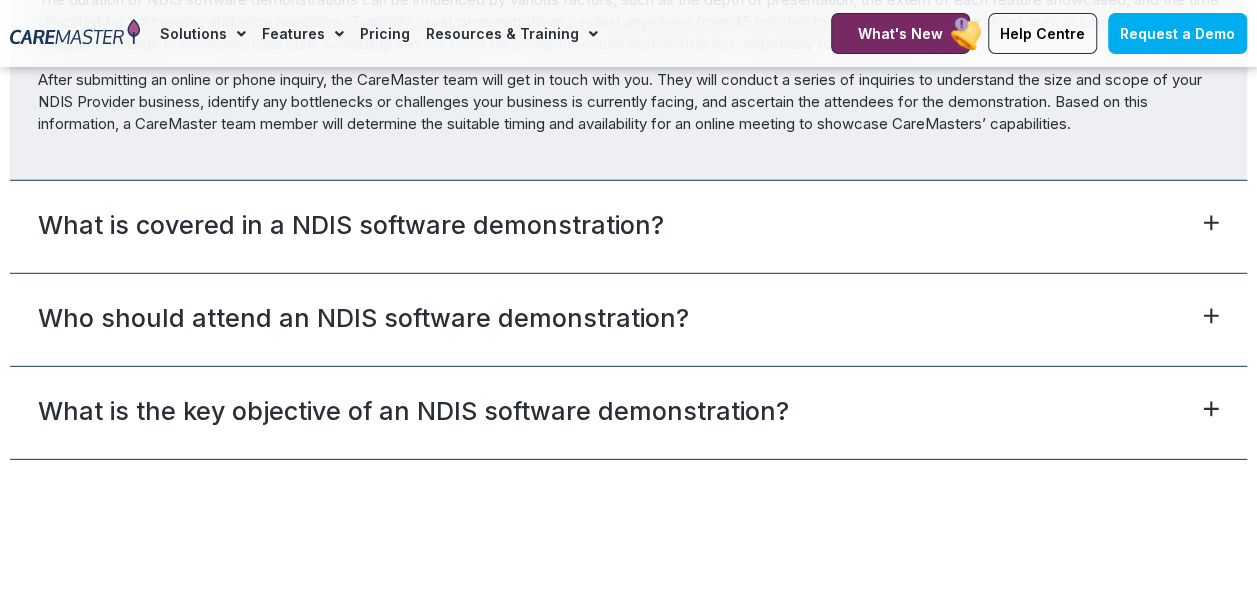 click 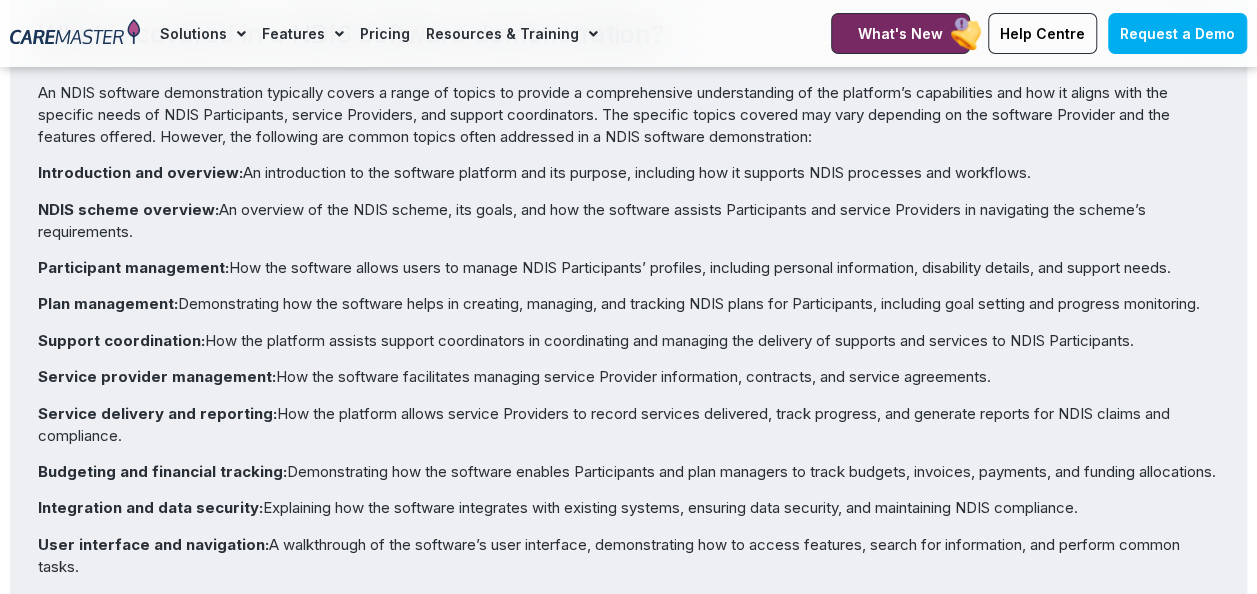 scroll, scrollTop: 2723, scrollLeft: 0, axis: vertical 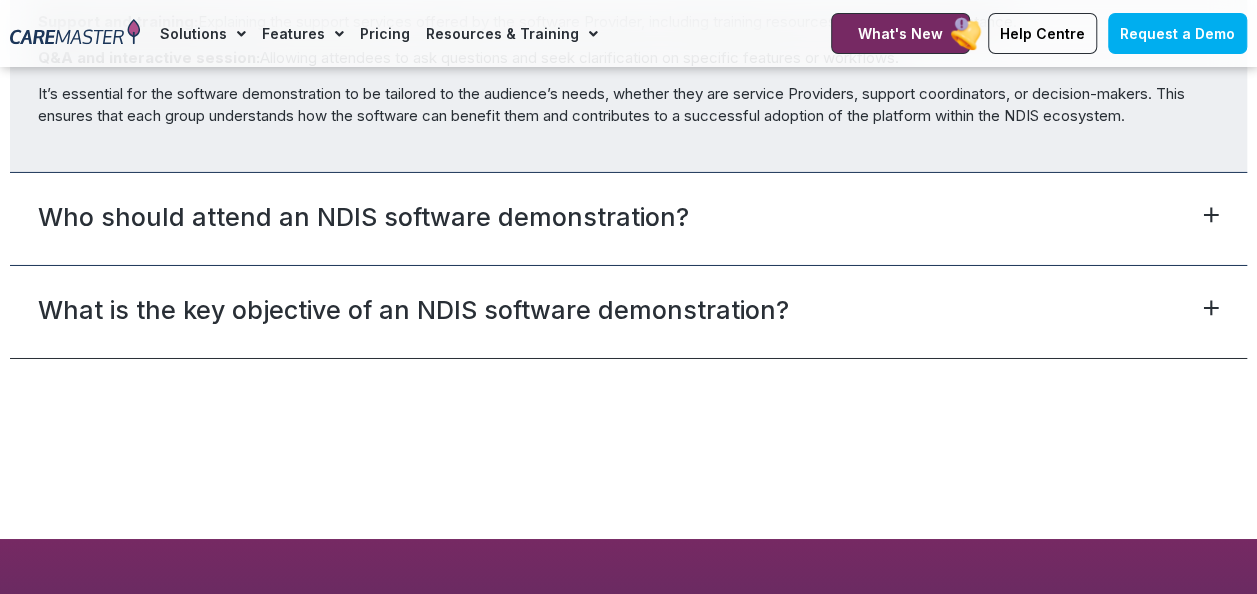 click 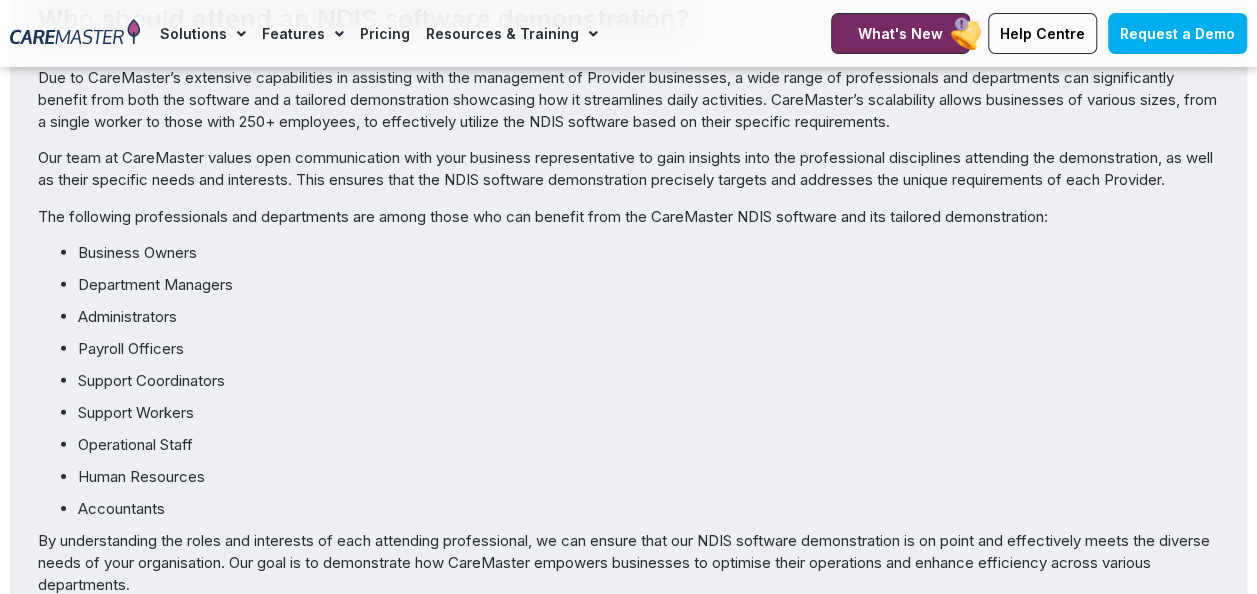 scroll, scrollTop: 2832, scrollLeft: 0, axis: vertical 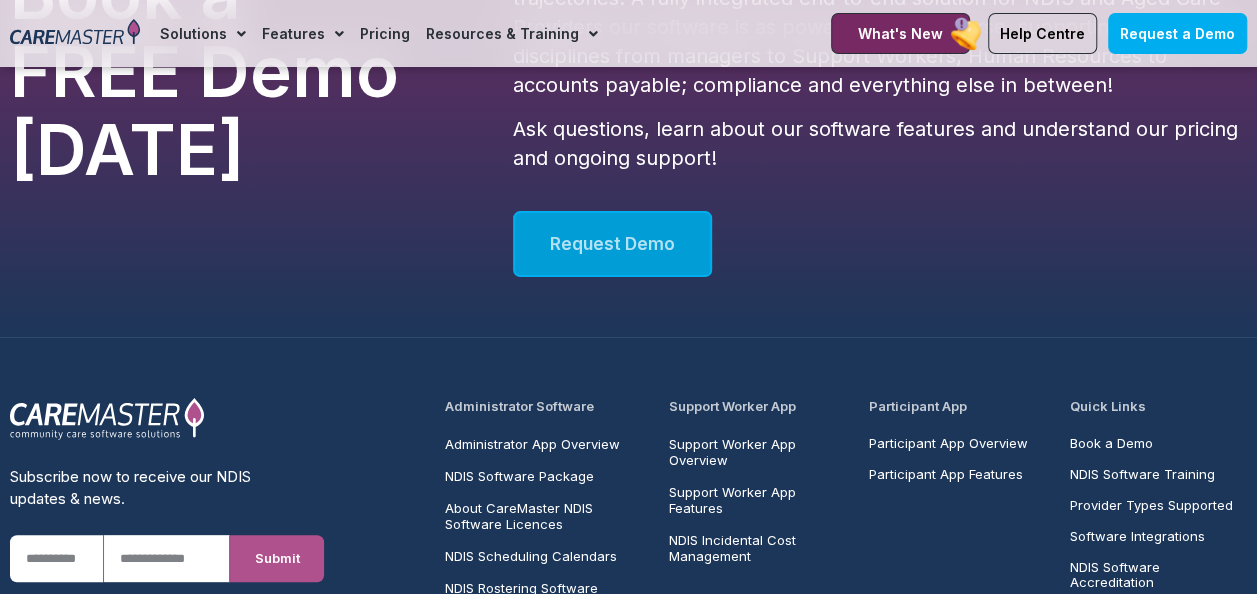 click on "Request Demo" at bounding box center [612, 244] 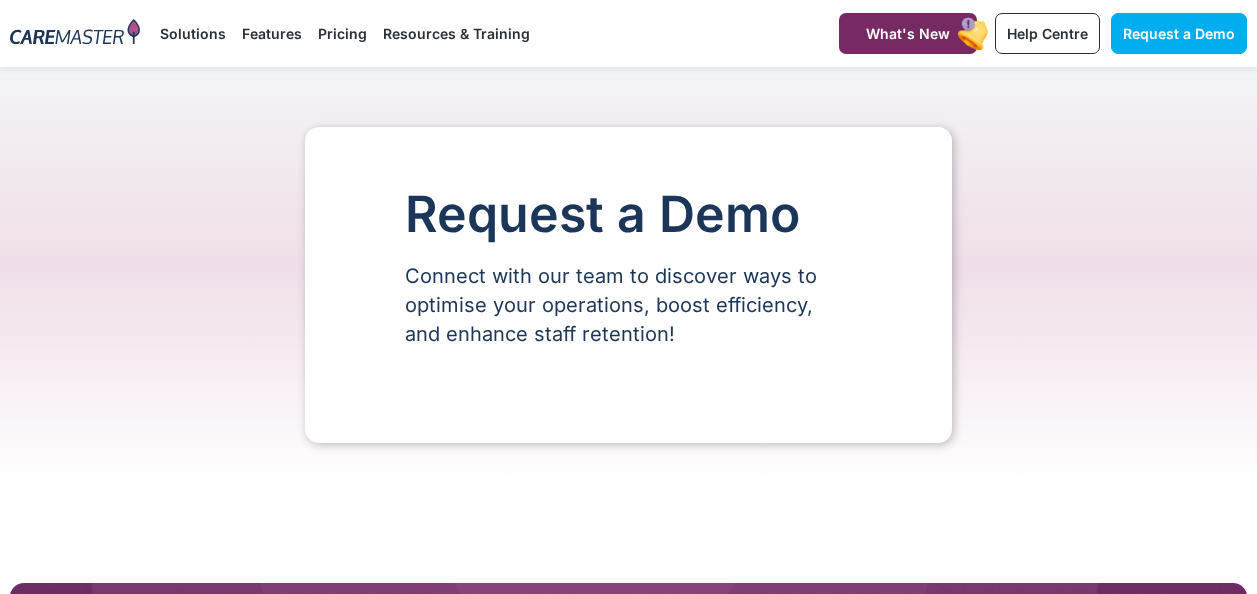 scroll, scrollTop: 0, scrollLeft: 0, axis: both 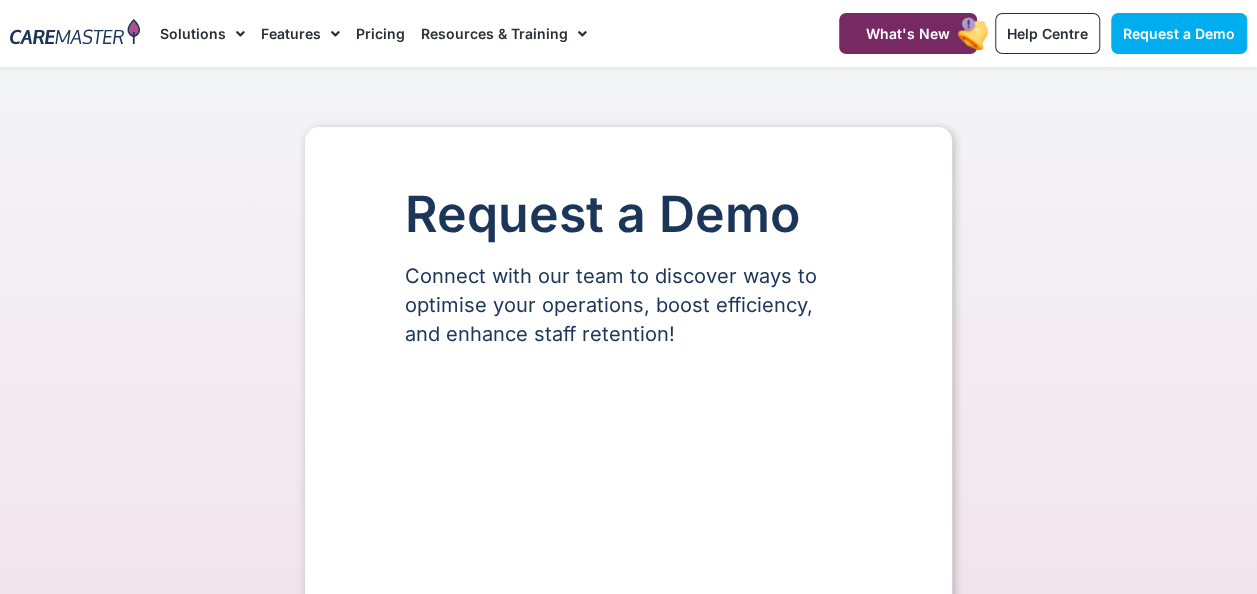 select on "**" 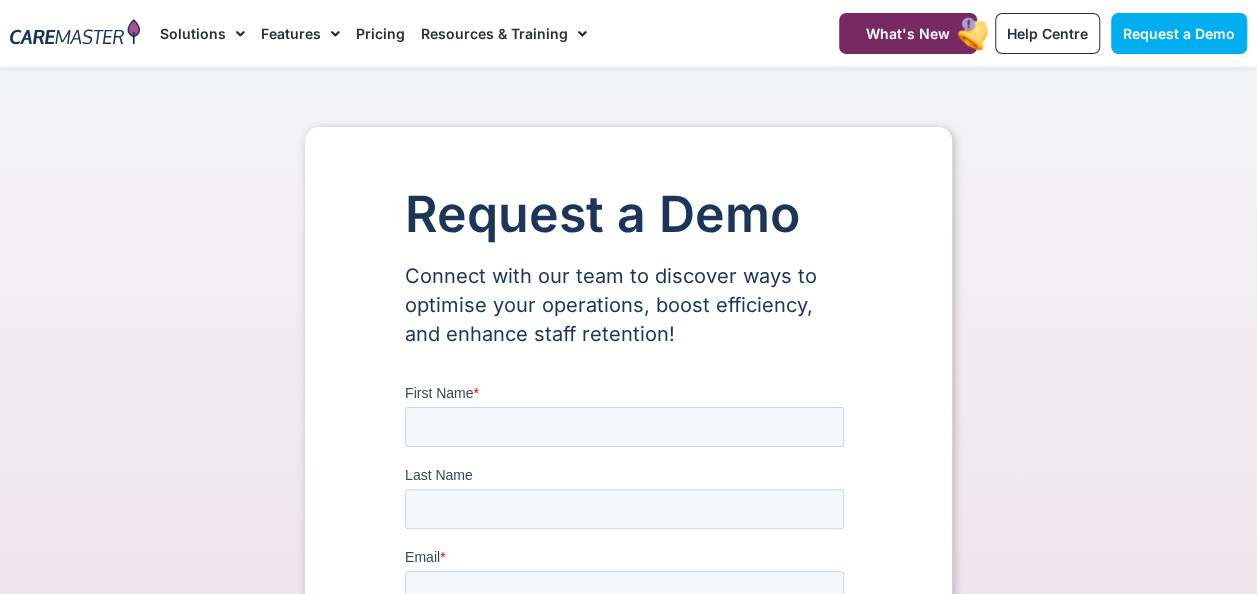 scroll, scrollTop: 0, scrollLeft: 0, axis: both 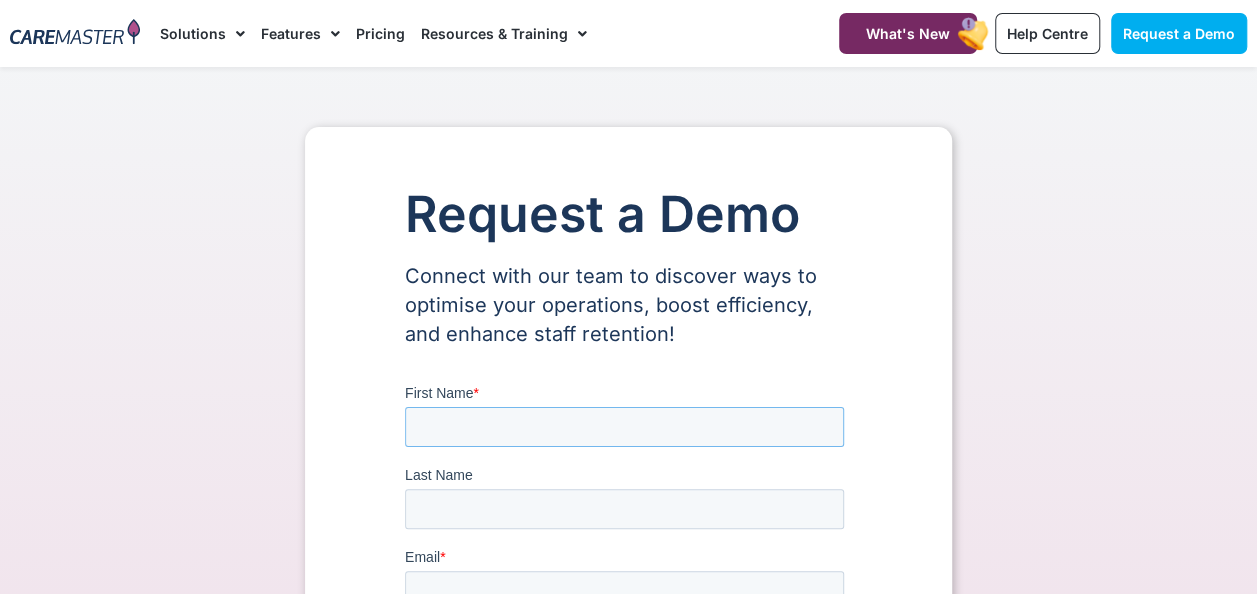 click on "First Name *" at bounding box center (624, 427) 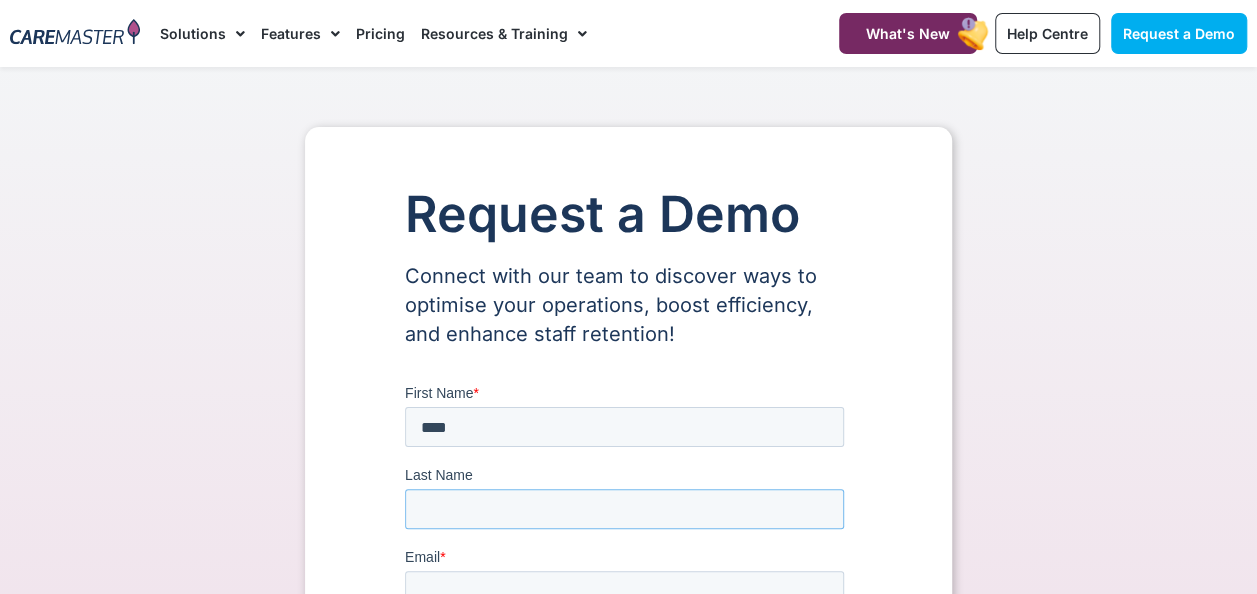 type on "*******" 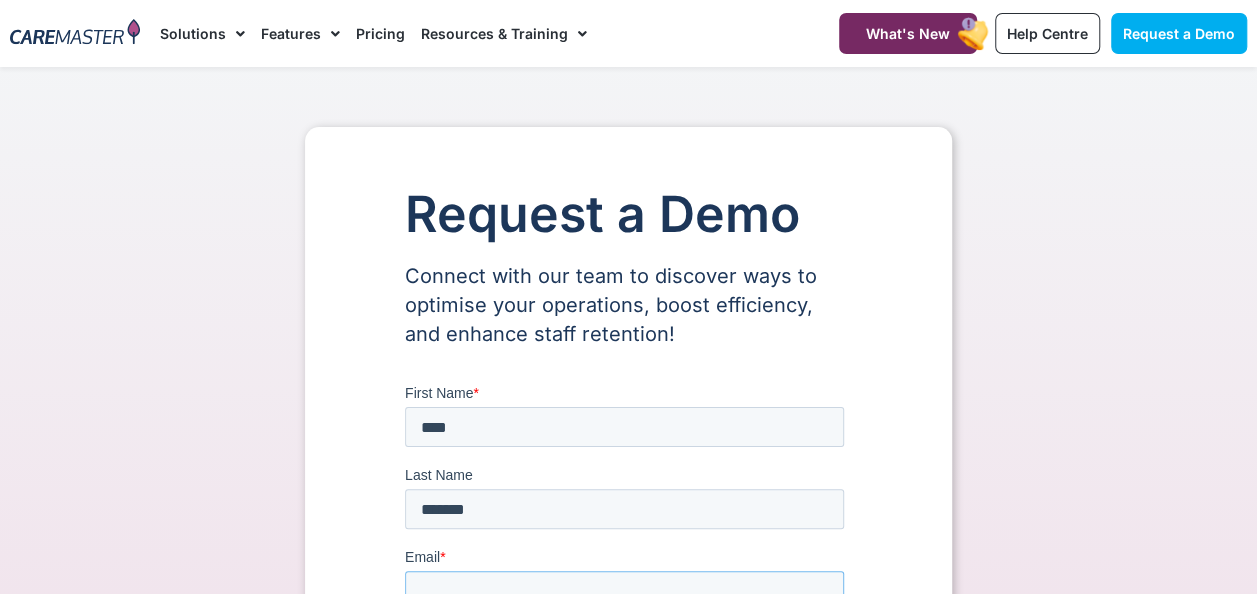 type on "**********" 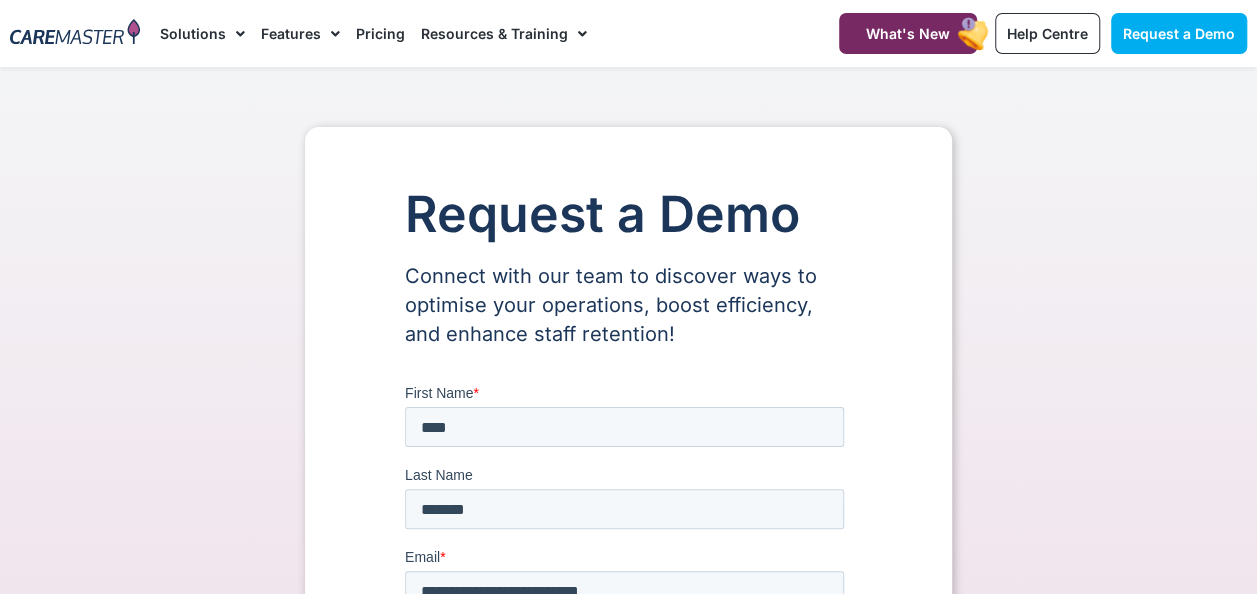 type on "***" 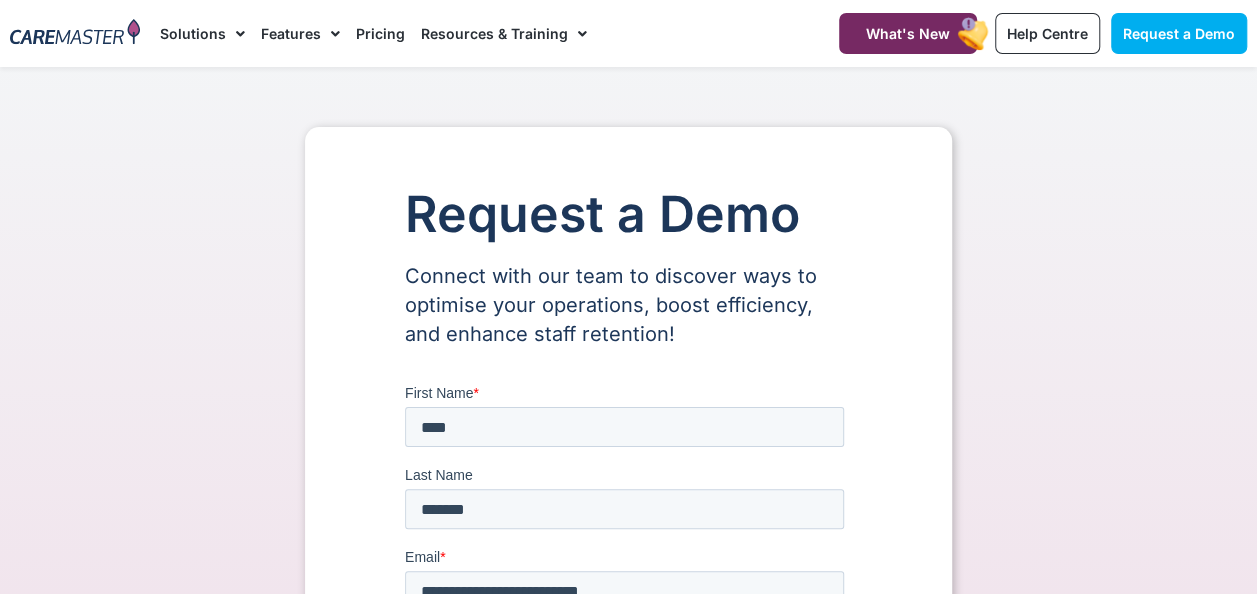 type on "**********" 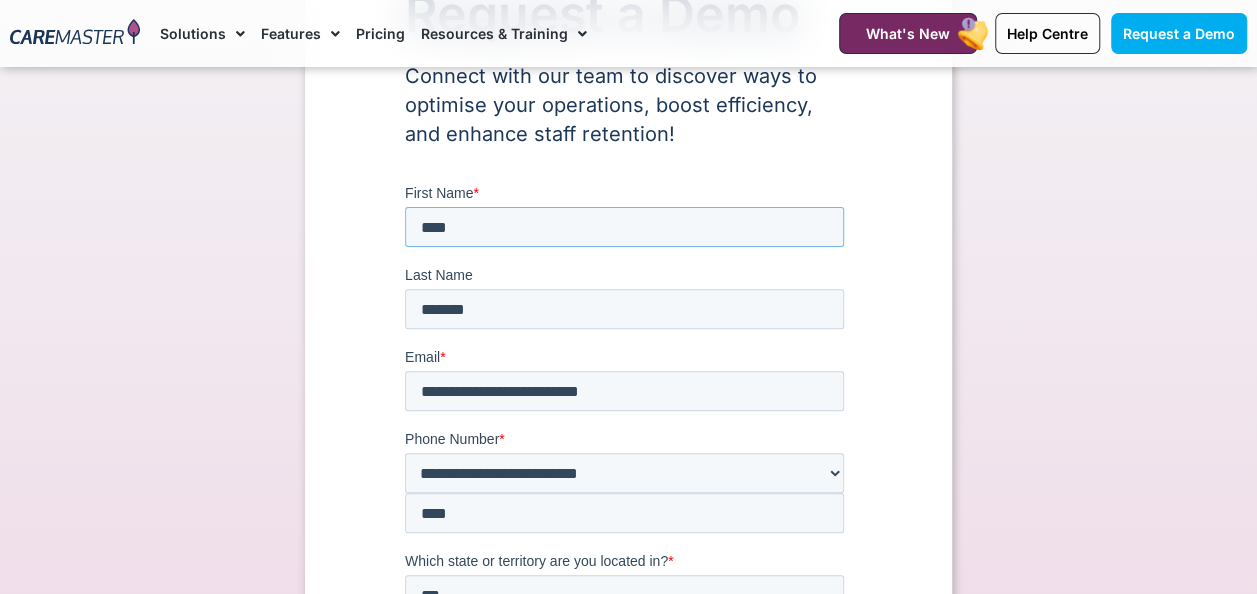 scroll, scrollTop: 228, scrollLeft: 0, axis: vertical 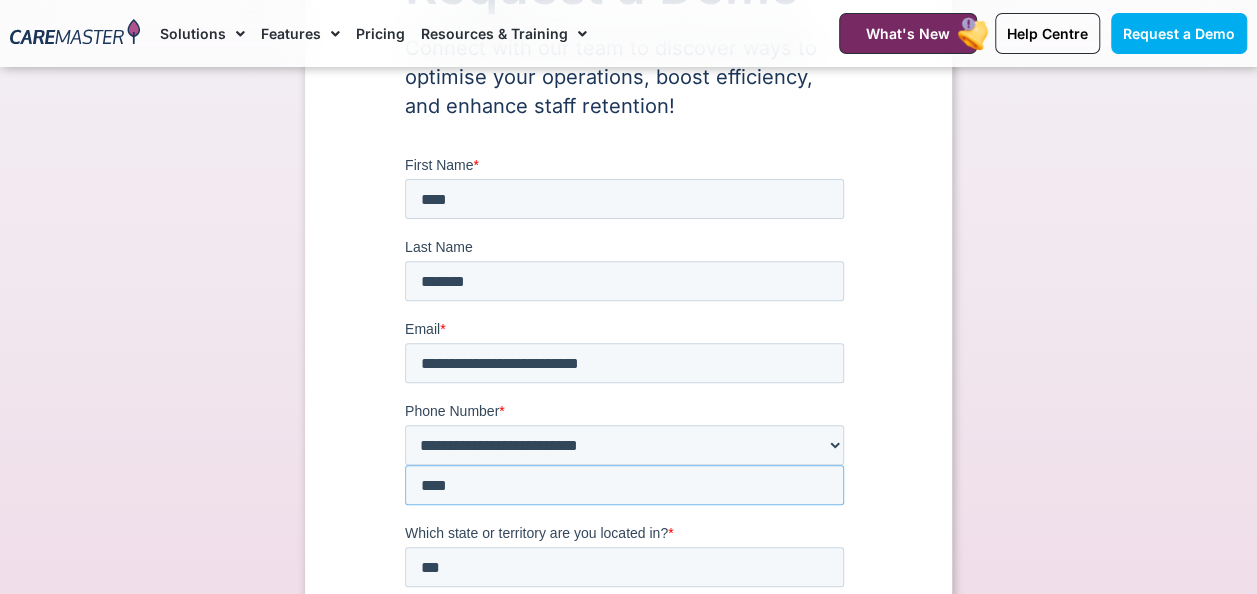 click on "***" at bounding box center (624, 485) 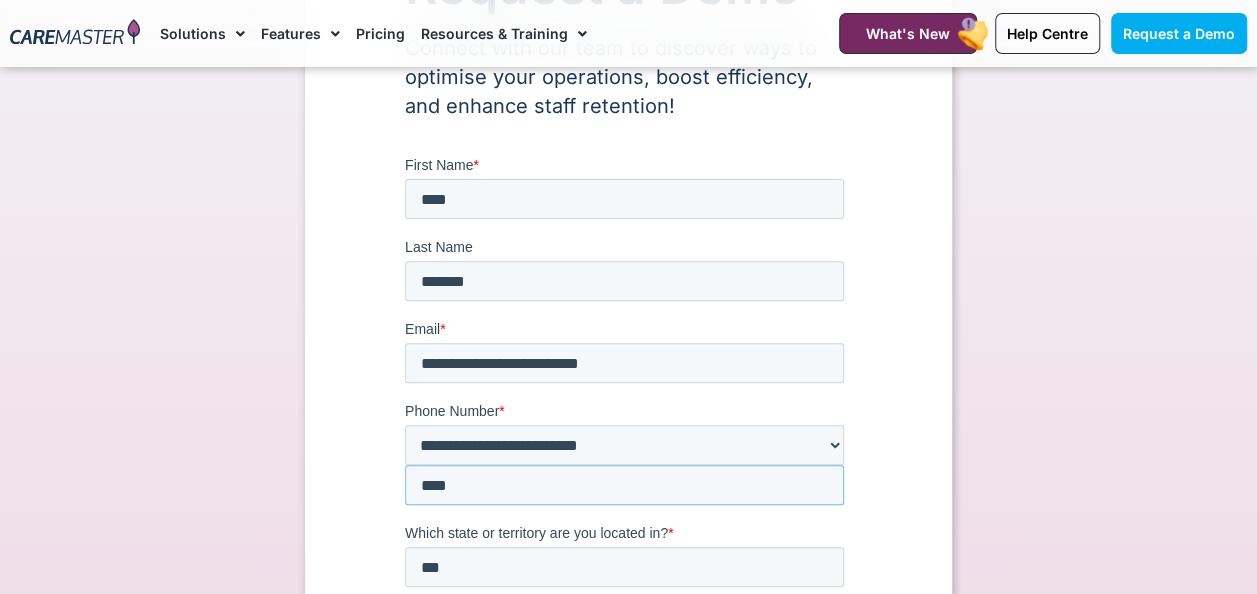 type on "**********" 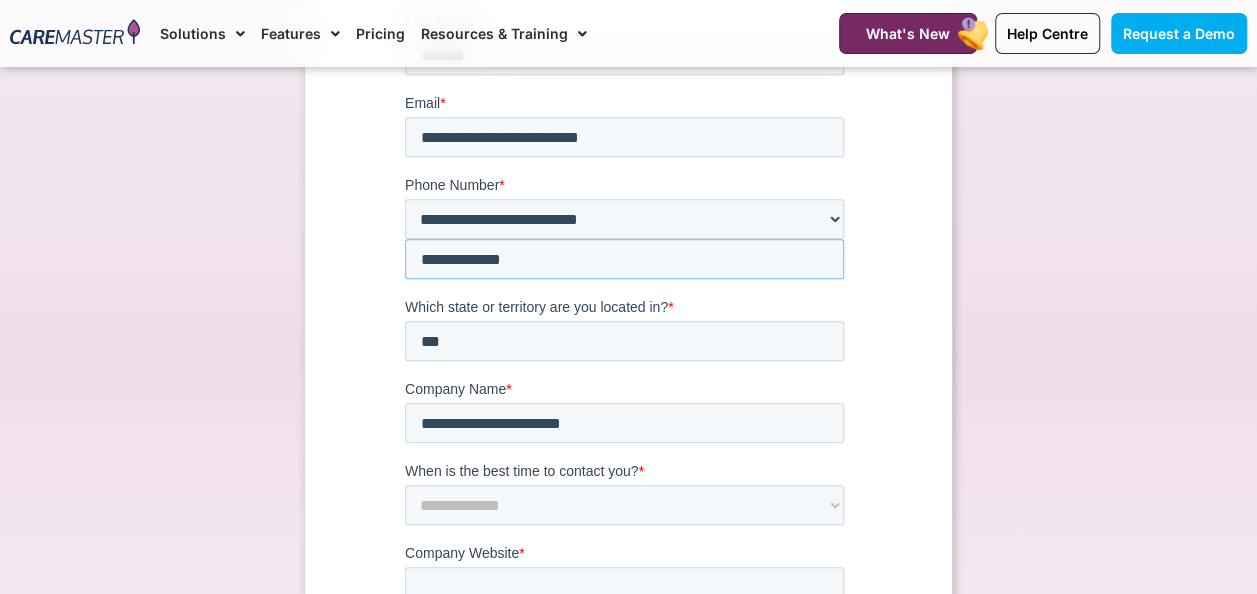 scroll, scrollTop: 480, scrollLeft: 0, axis: vertical 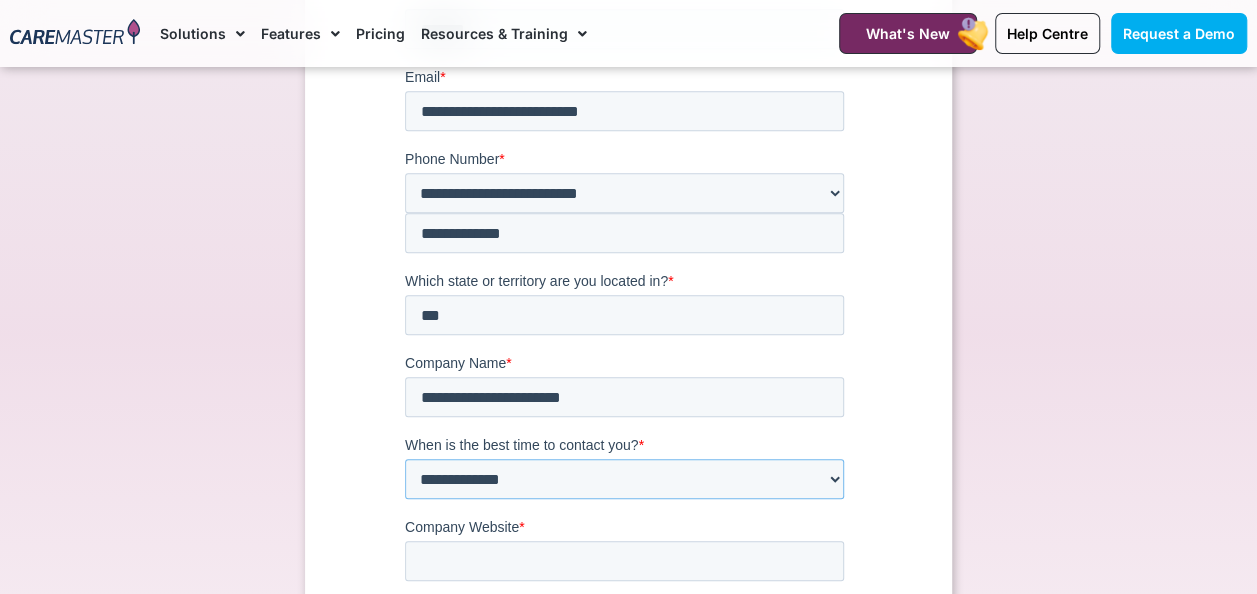 click on "**********" at bounding box center (624, 480) 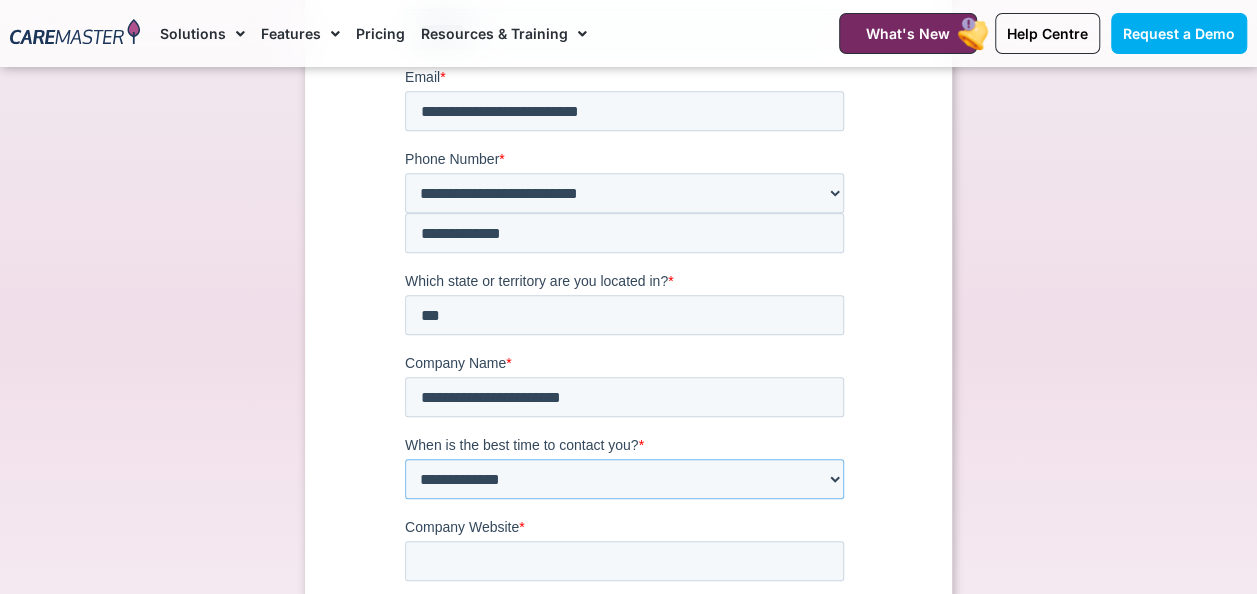 select on "*******" 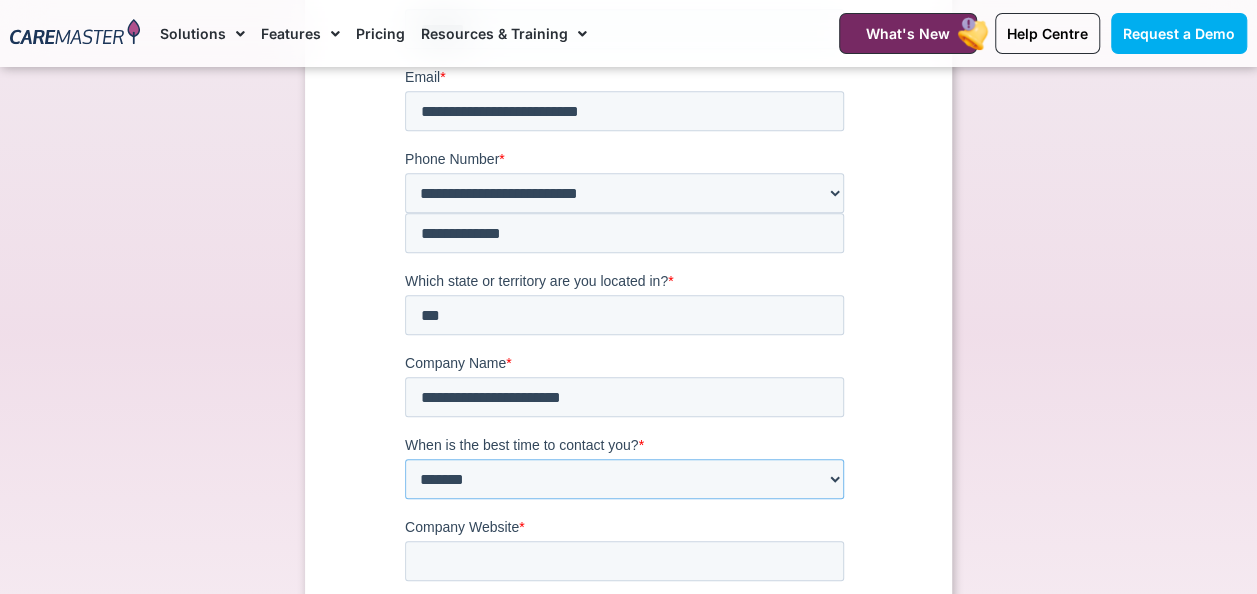 click on "**********" at bounding box center (624, 480) 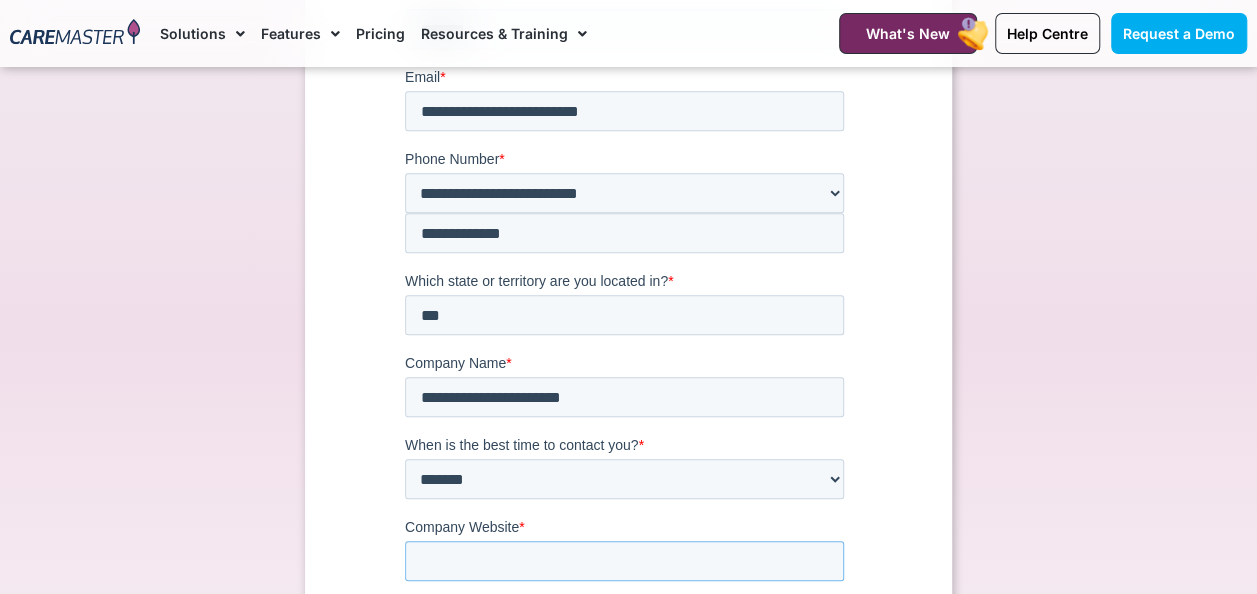 click on "Company Website *" at bounding box center [624, 562] 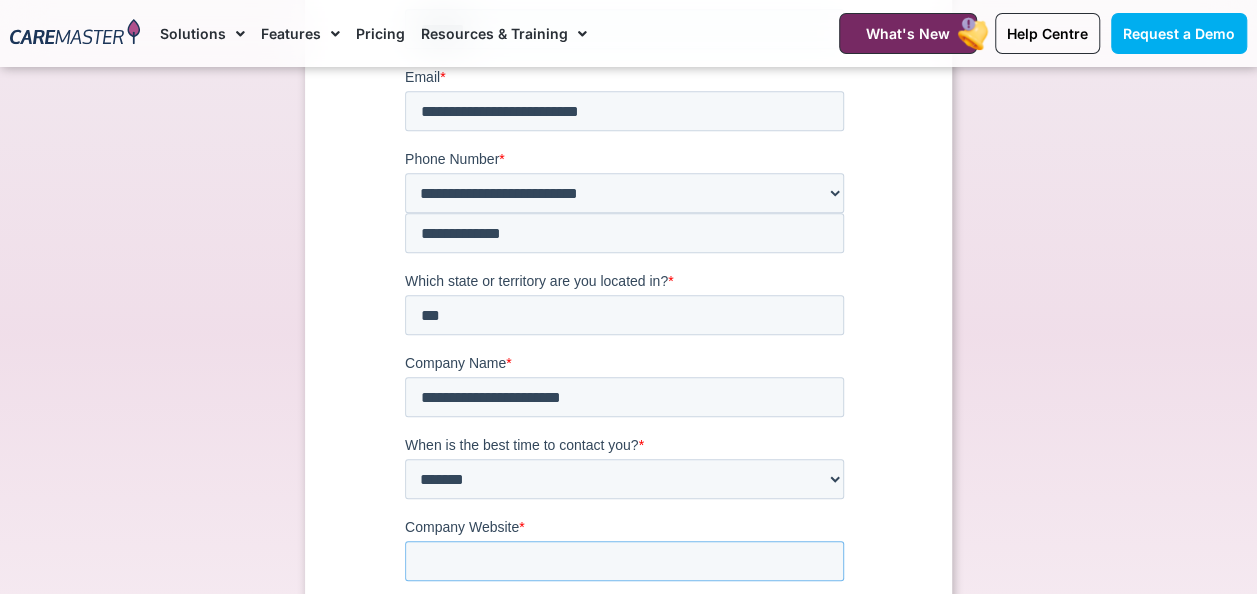type on "**********" 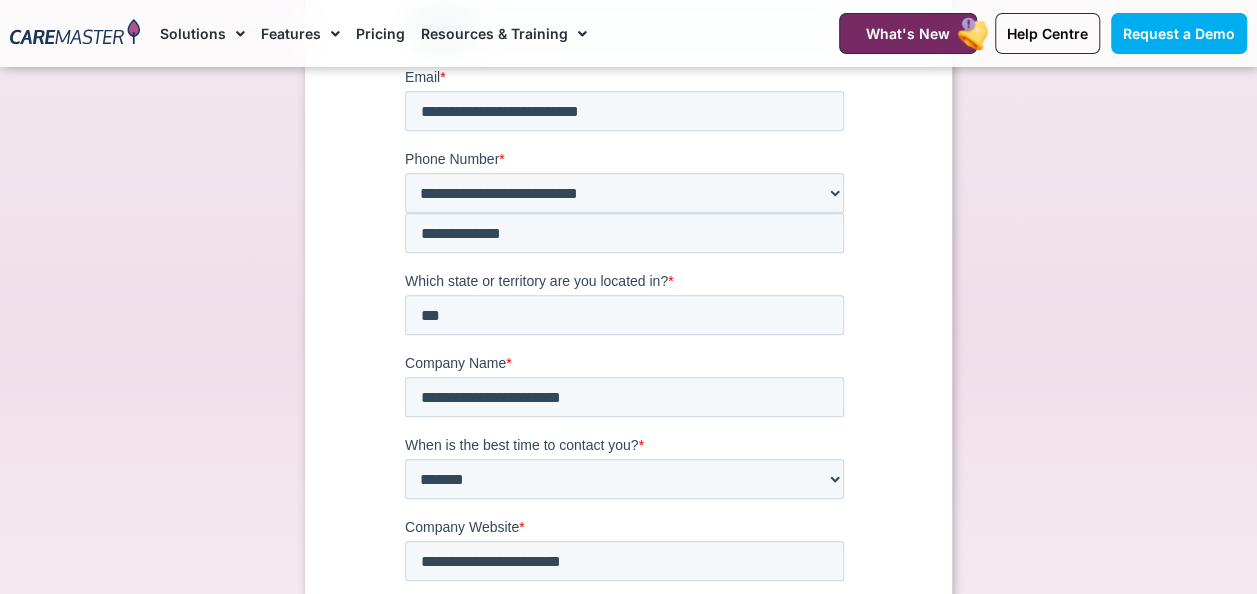 click on "How many team members will use the platform? *" at bounding box center [624, 644] 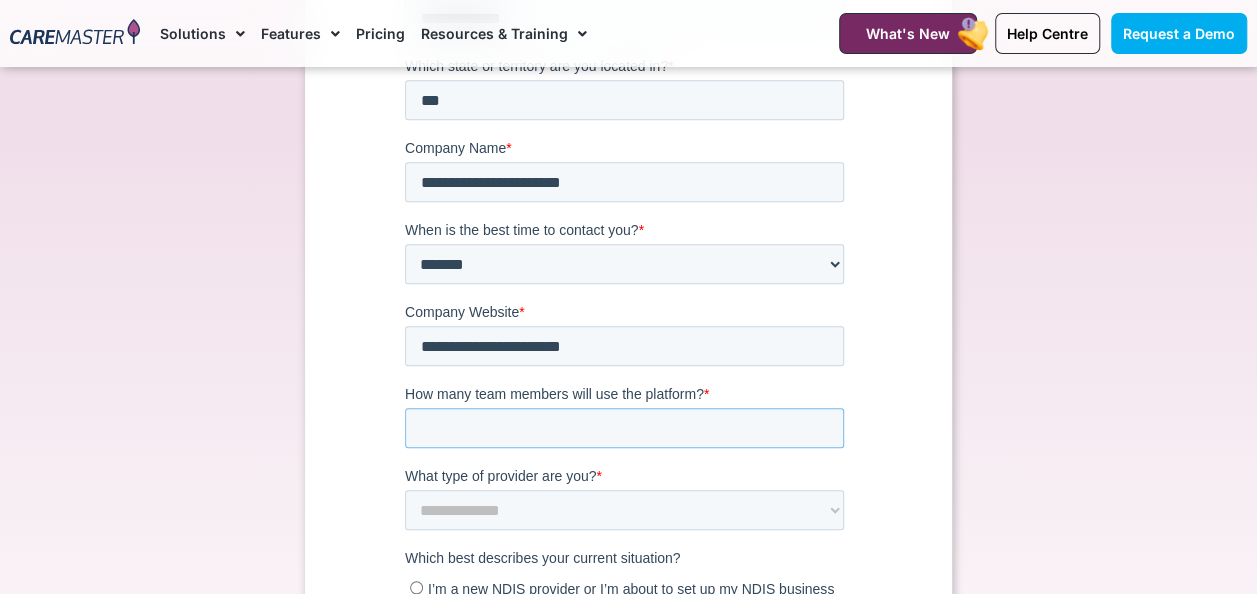 scroll, scrollTop: 774, scrollLeft: 0, axis: vertical 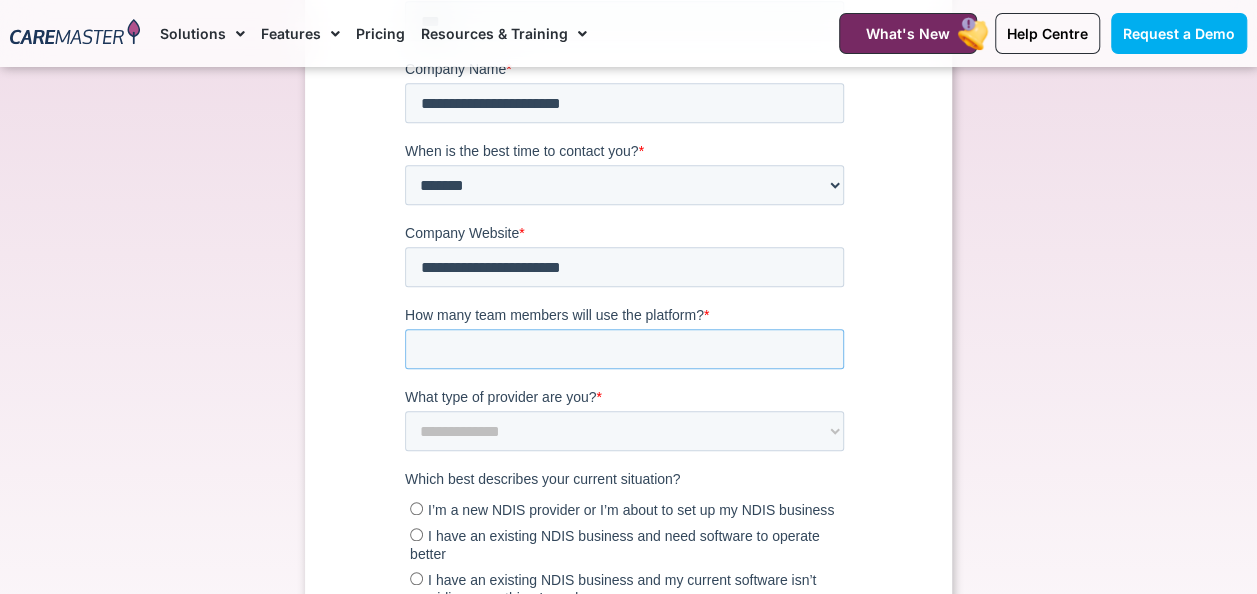 type on "*" 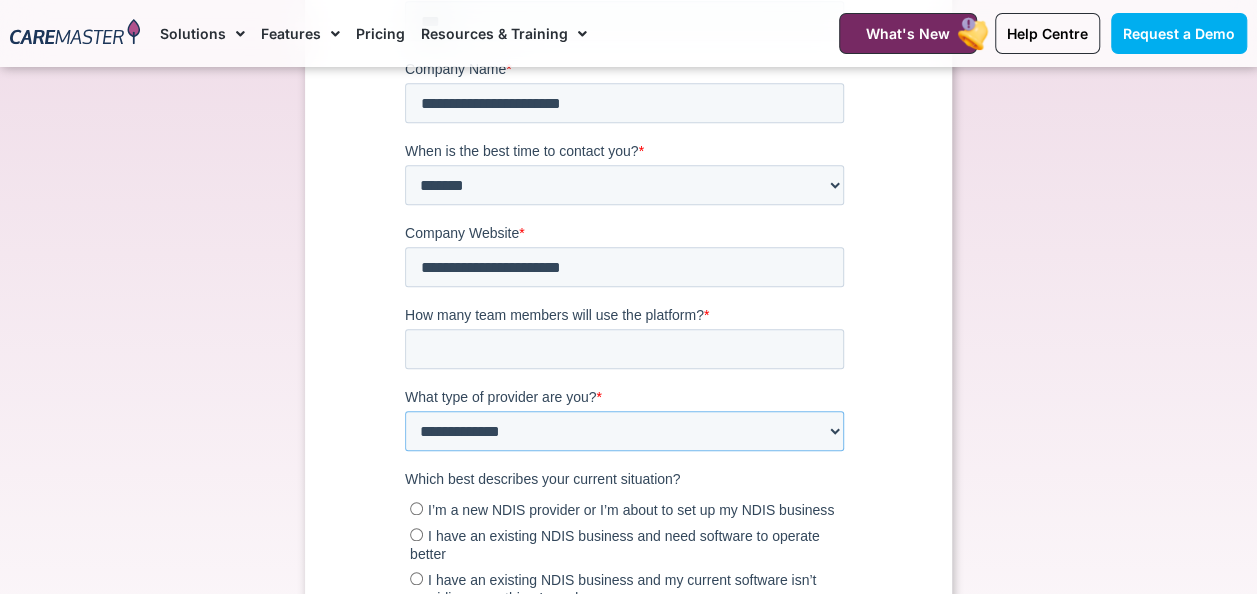 click on "**********" at bounding box center (624, 432) 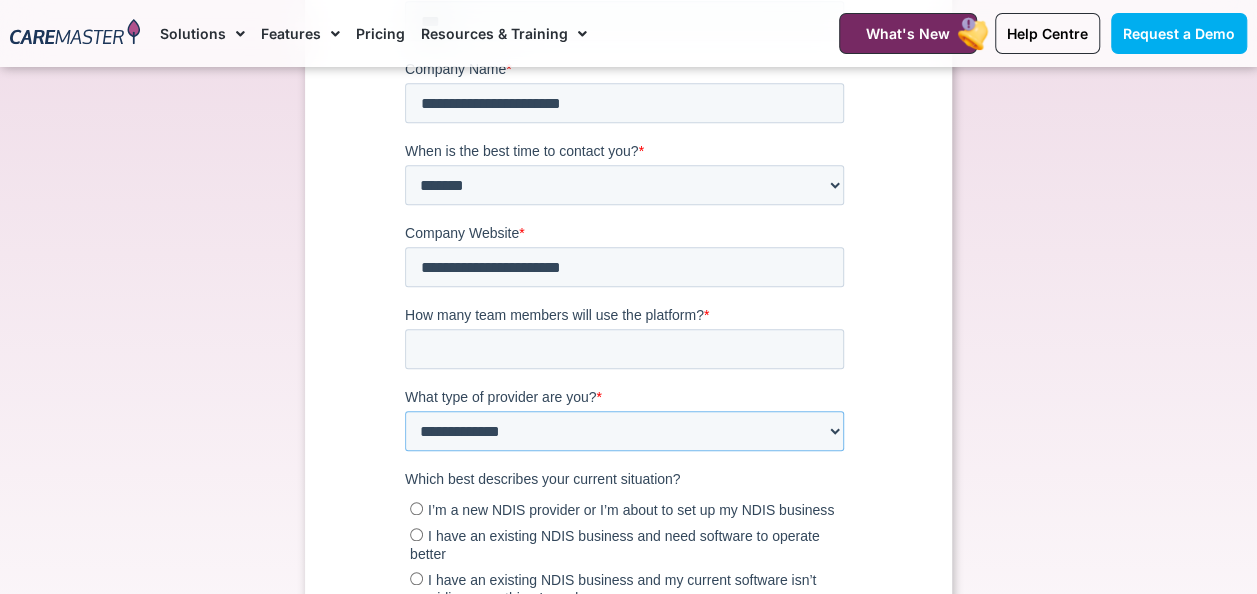 select on "***" 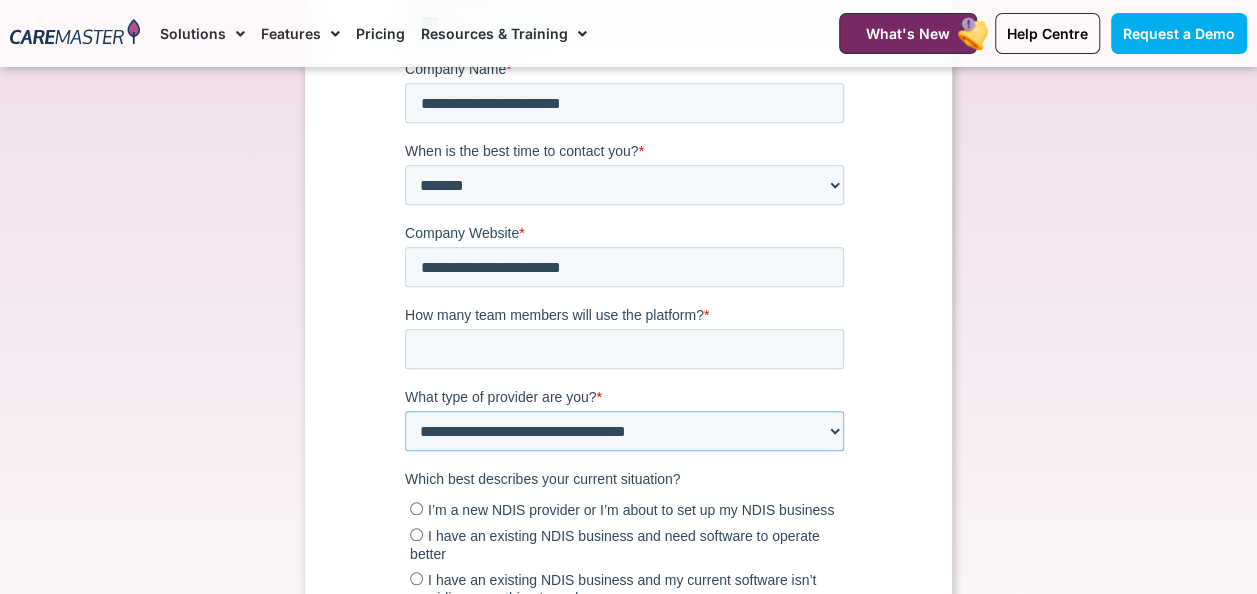 click on "**********" at bounding box center (624, 432) 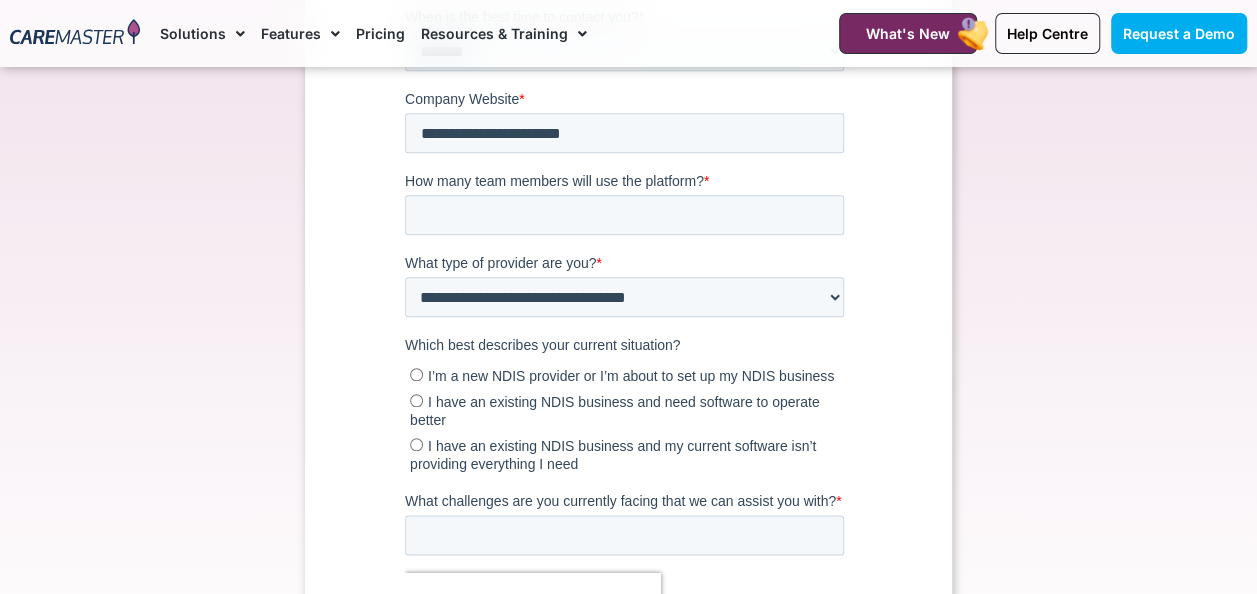 scroll, scrollTop: 974, scrollLeft: 0, axis: vertical 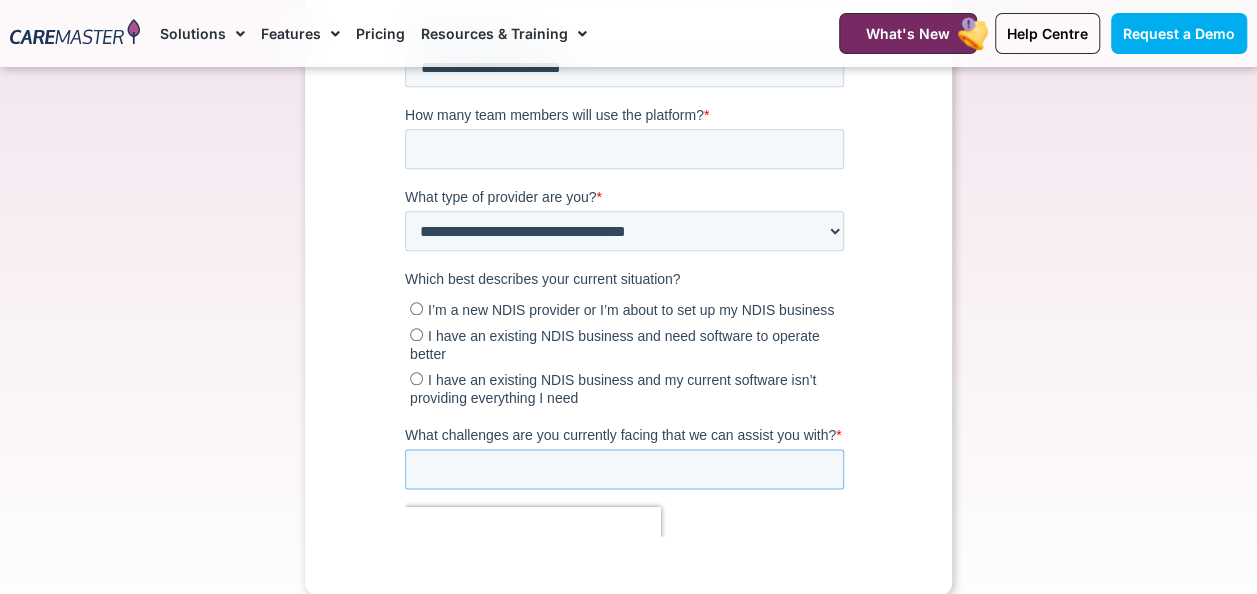 click on "What challenges are you currently facing that we can assist you with? *" at bounding box center [624, 470] 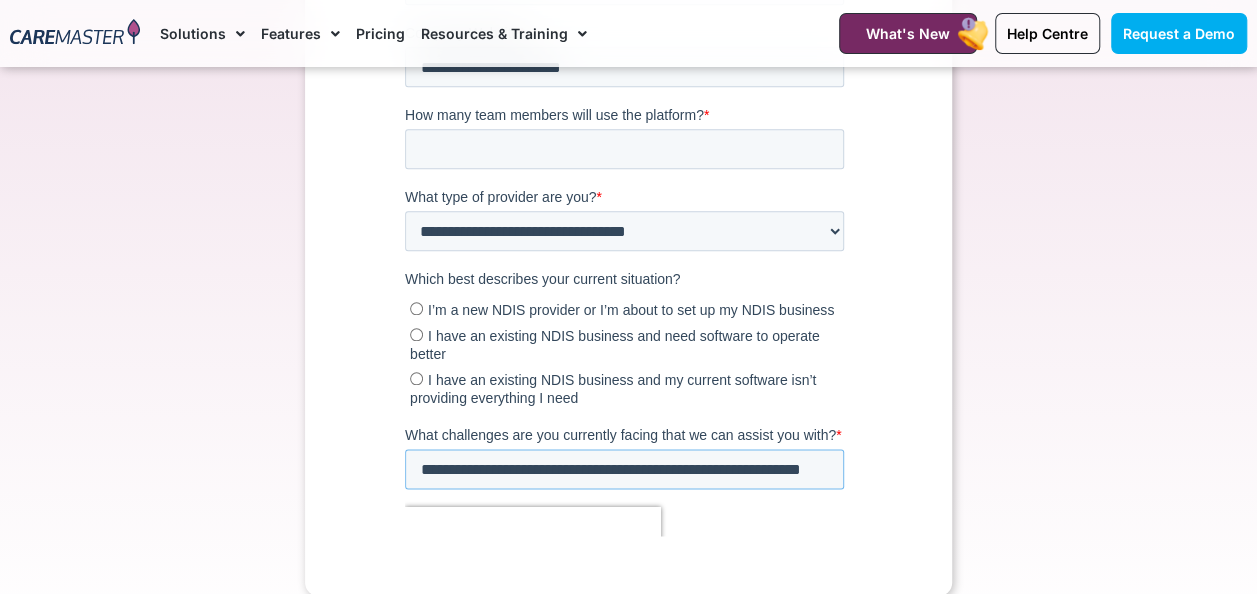 scroll, scrollTop: 0, scrollLeft: 56, axis: horizontal 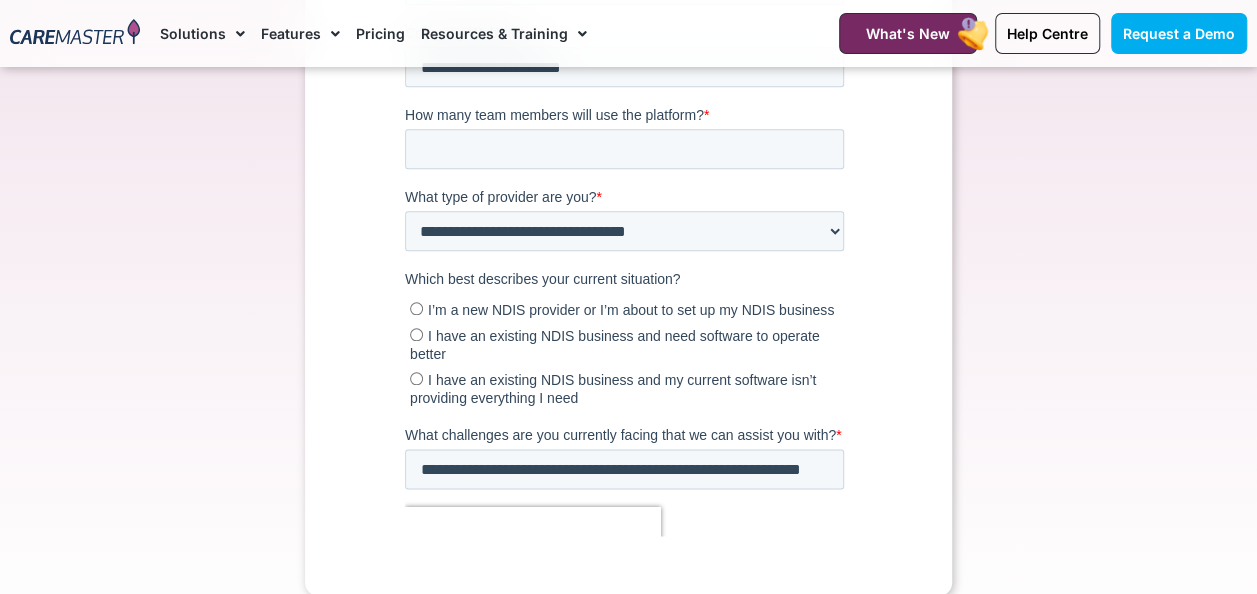 click on "******" at bounding box center (446, 623) 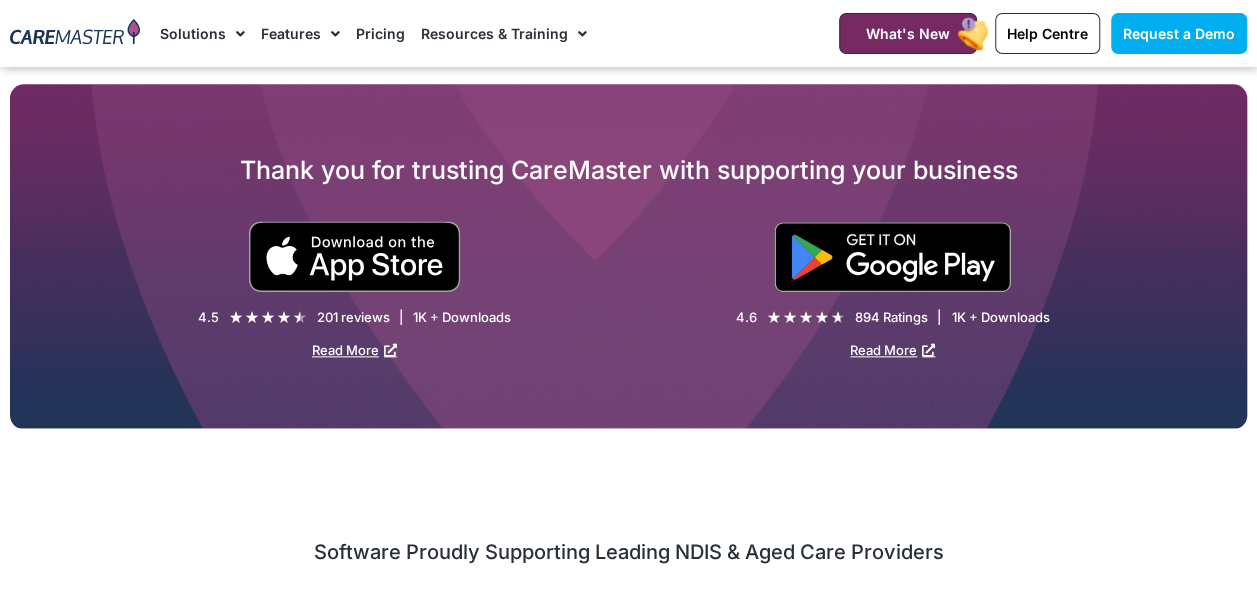 scroll, scrollTop: 454, scrollLeft: 0, axis: vertical 